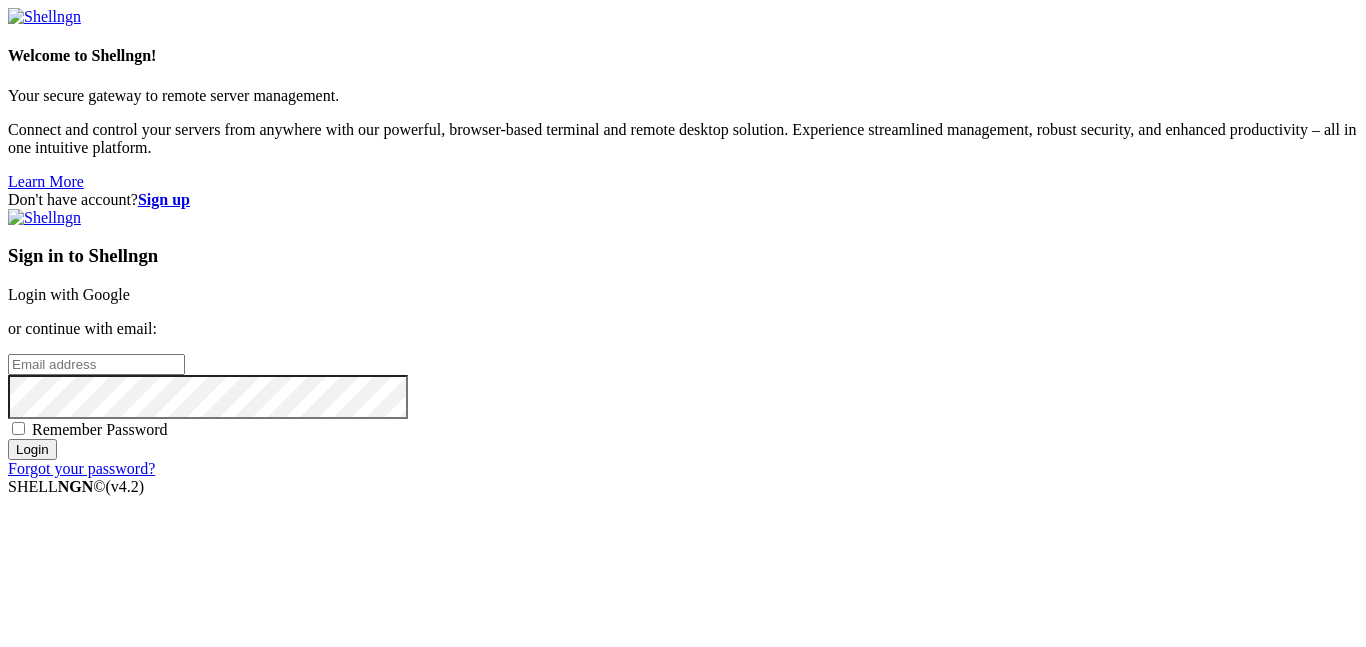 scroll, scrollTop: 0, scrollLeft: 0, axis: both 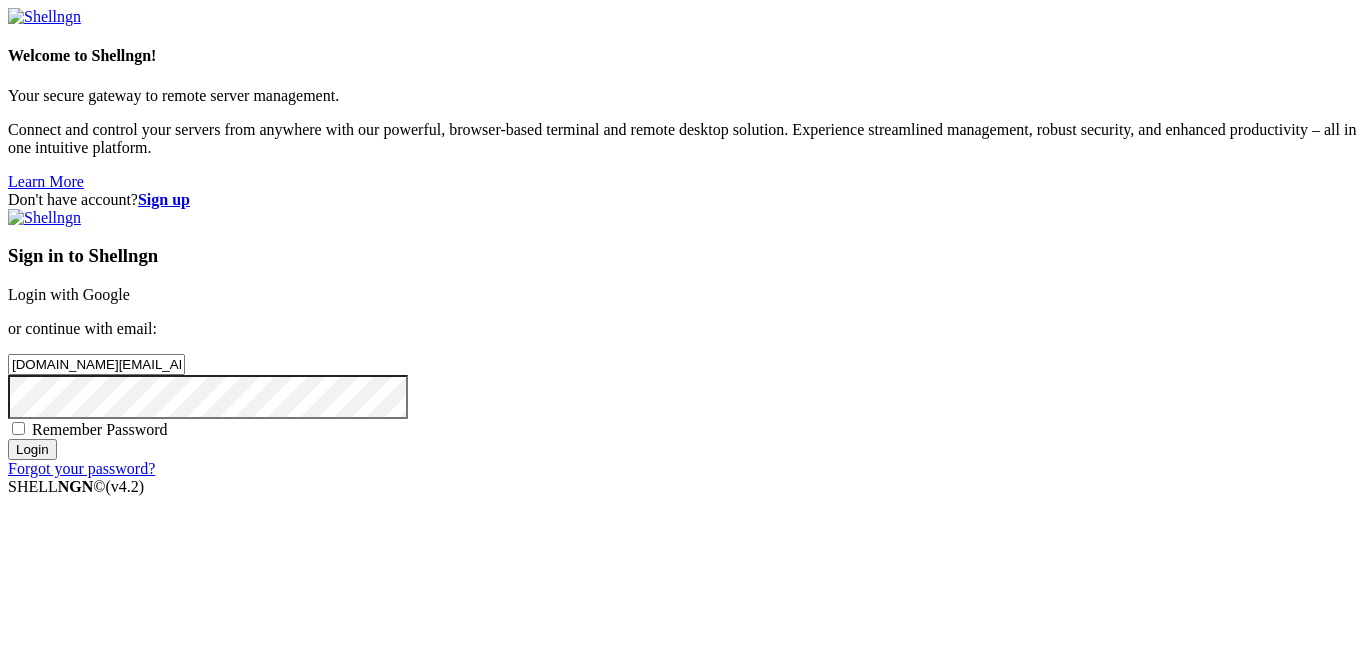 type on "[DOMAIN_NAME][EMAIL_ADDRESS][DOMAIN_NAME]" 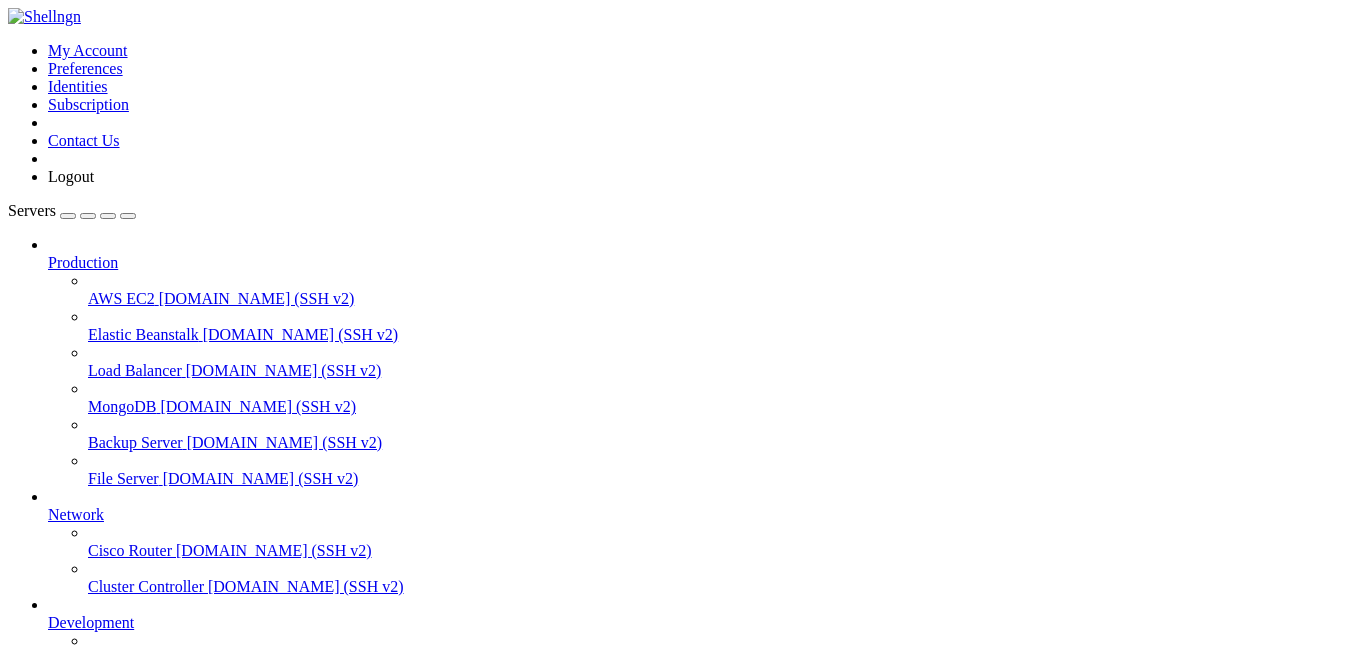 scroll, scrollTop: 213, scrollLeft: 0, axis: vertical 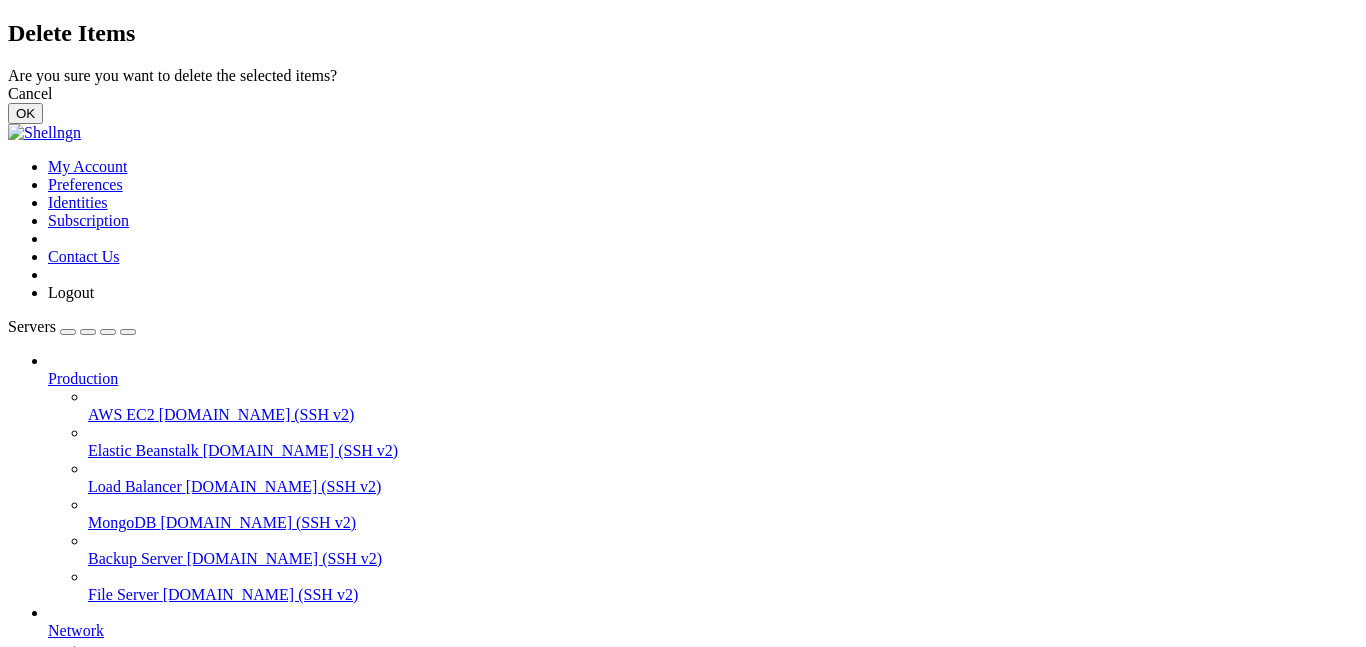click on "OK" at bounding box center [25, 113] 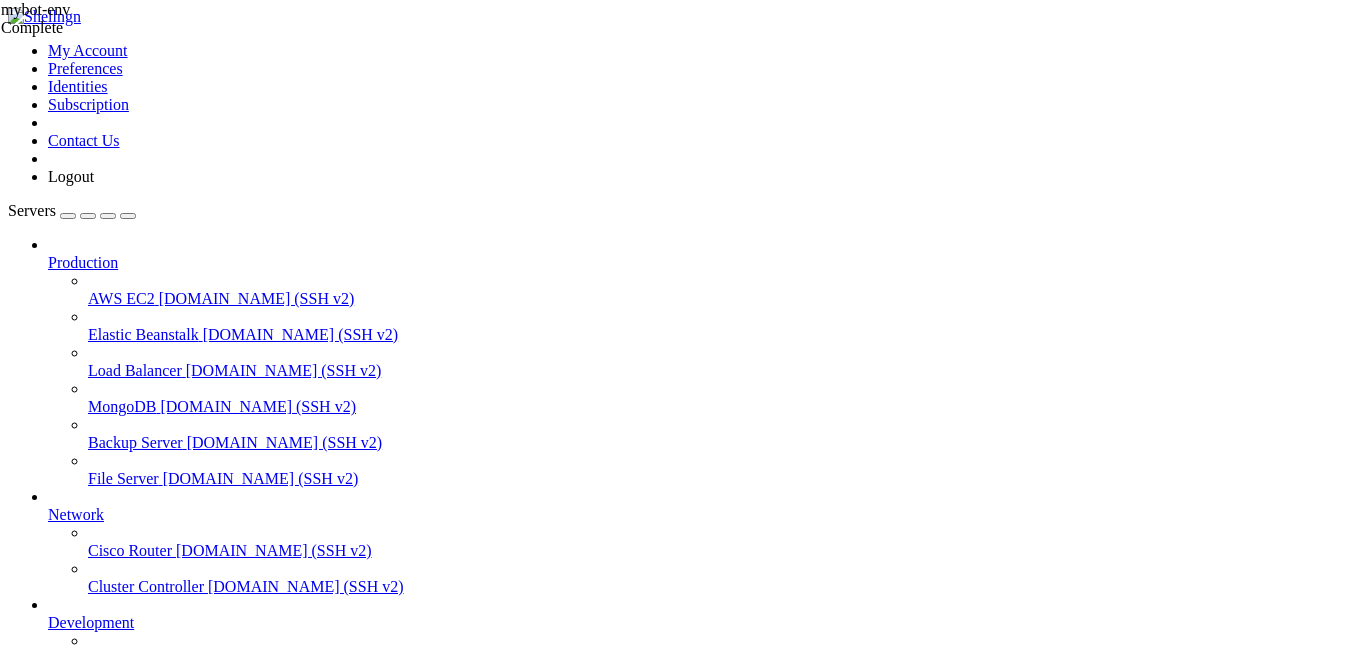 scroll, scrollTop: 0, scrollLeft: 0, axis: both 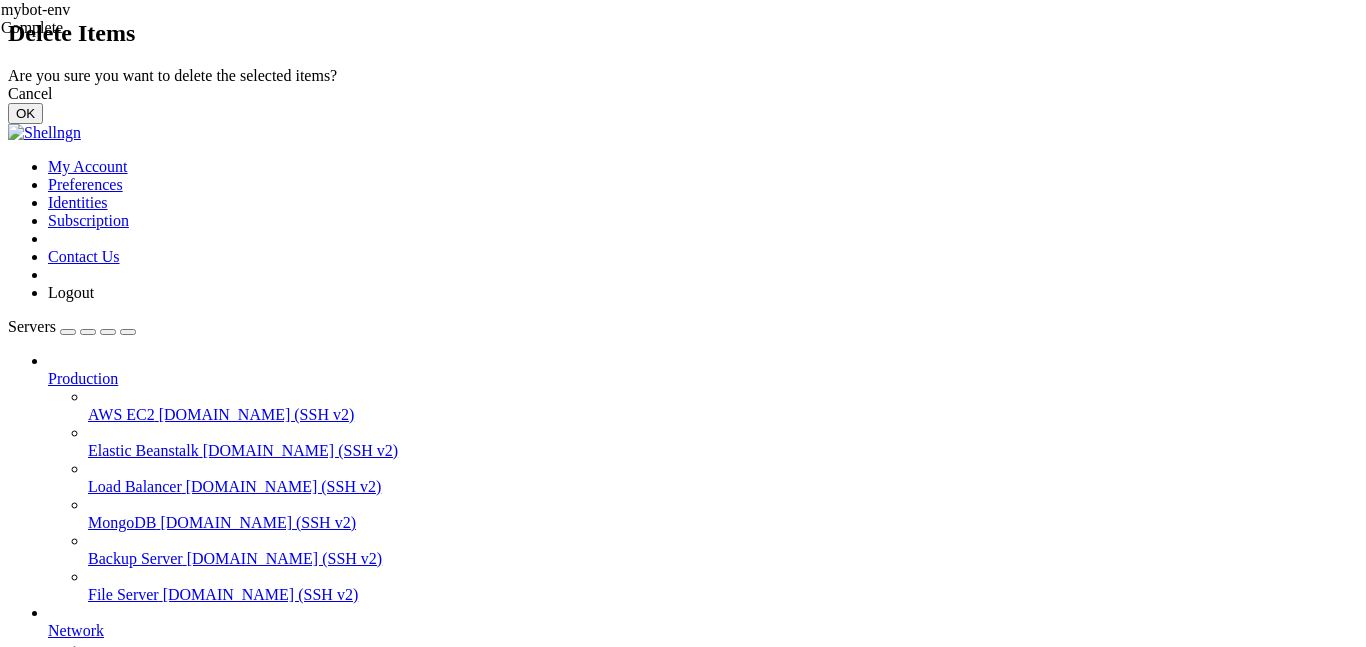 click on "OK" at bounding box center (25, 113) 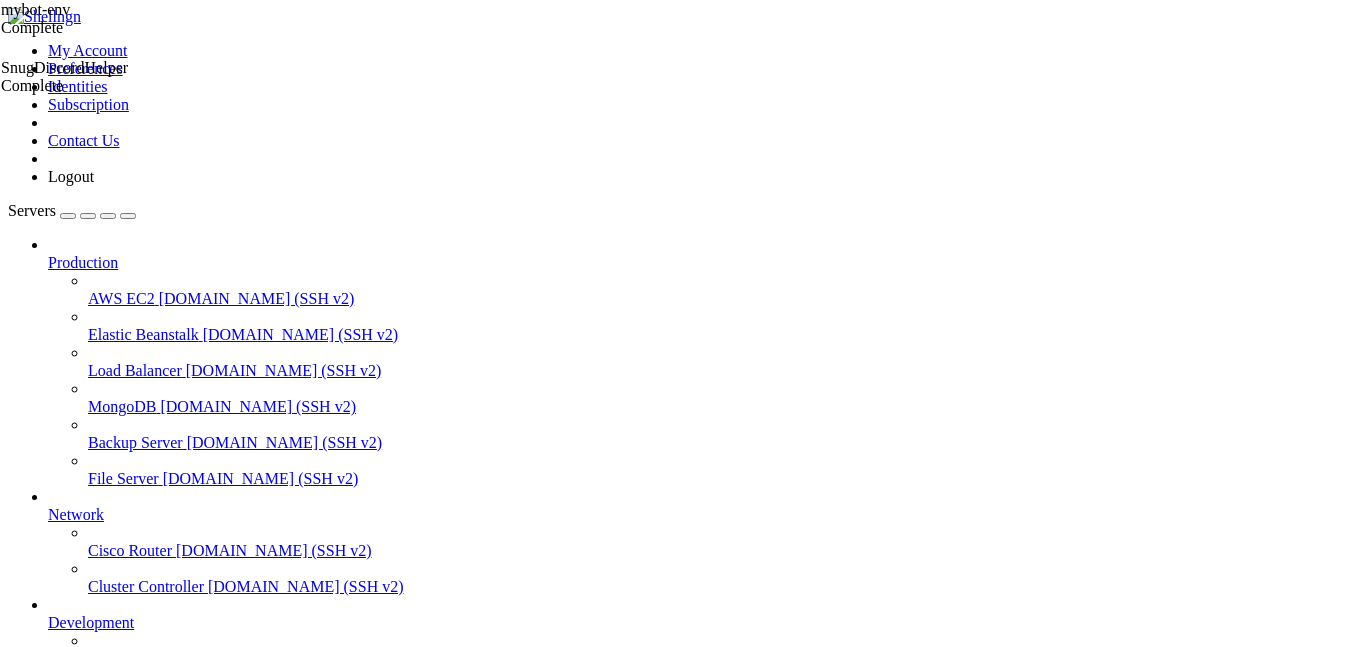 scroll, scrollTop: 0, scrollLeft: 0, axis: both 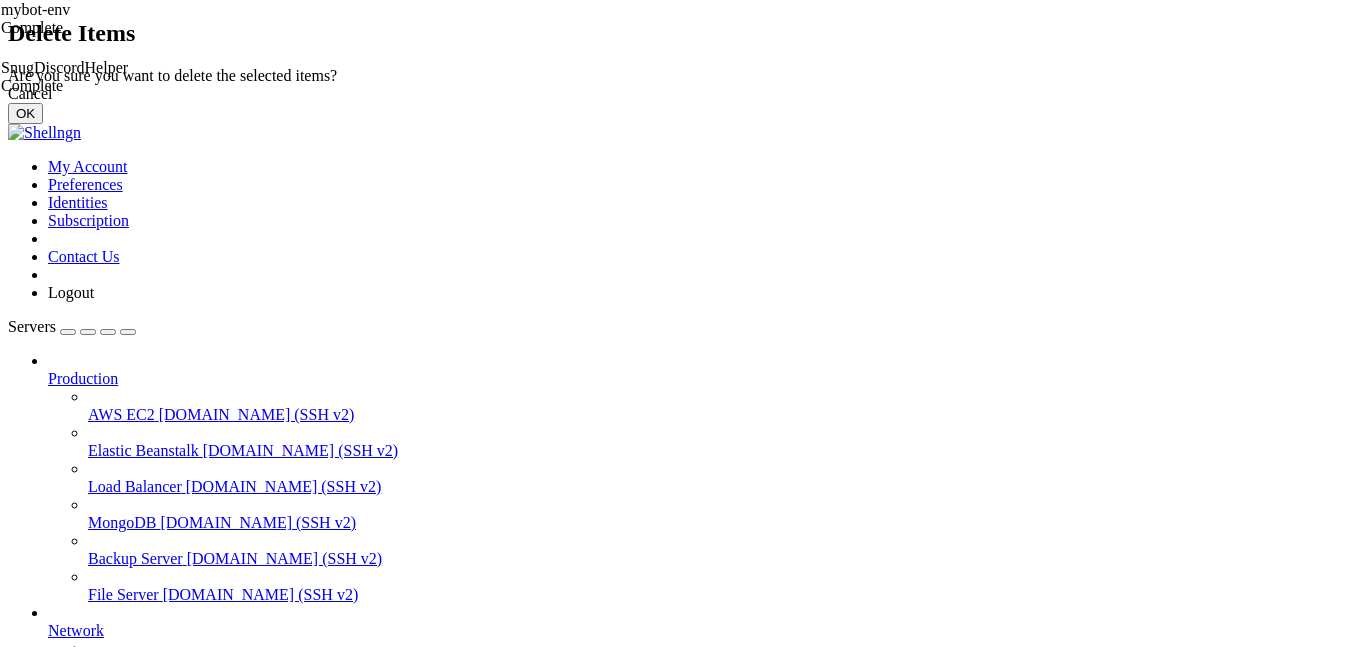 click on "OK" at bounding box center (25, 113) 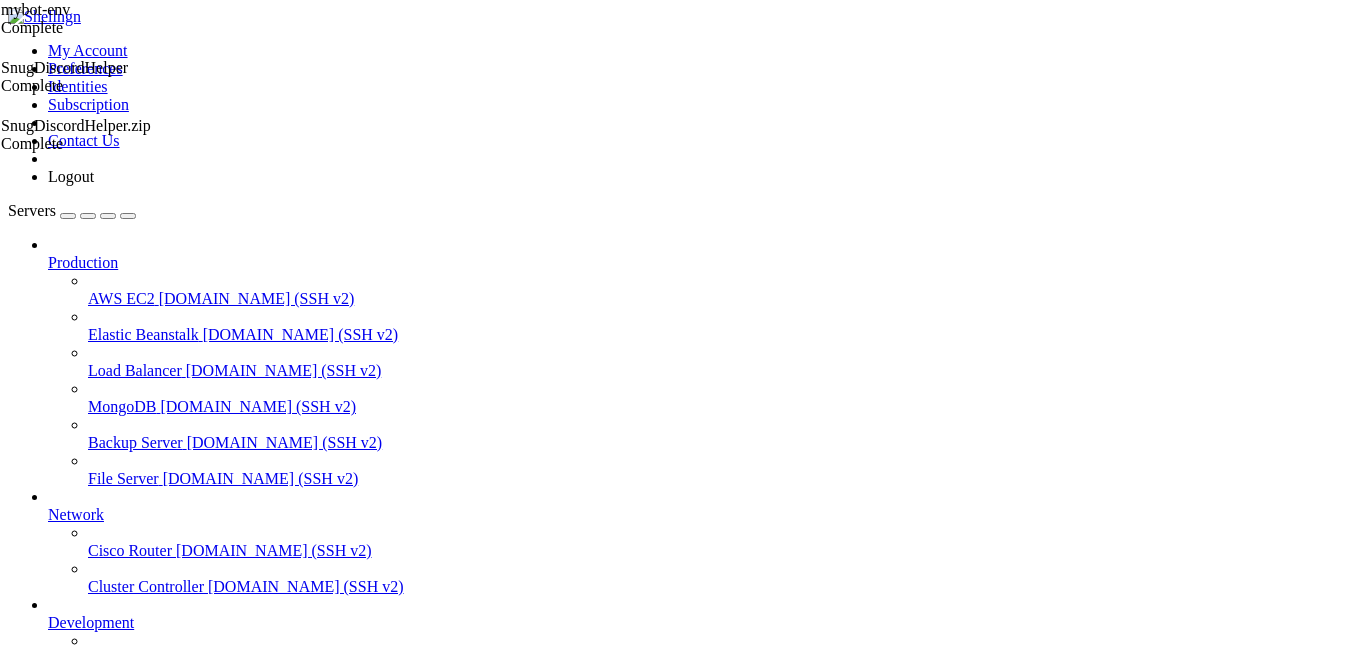 scroll, scrollTop: 0, scrollLeft: 0, axis: both 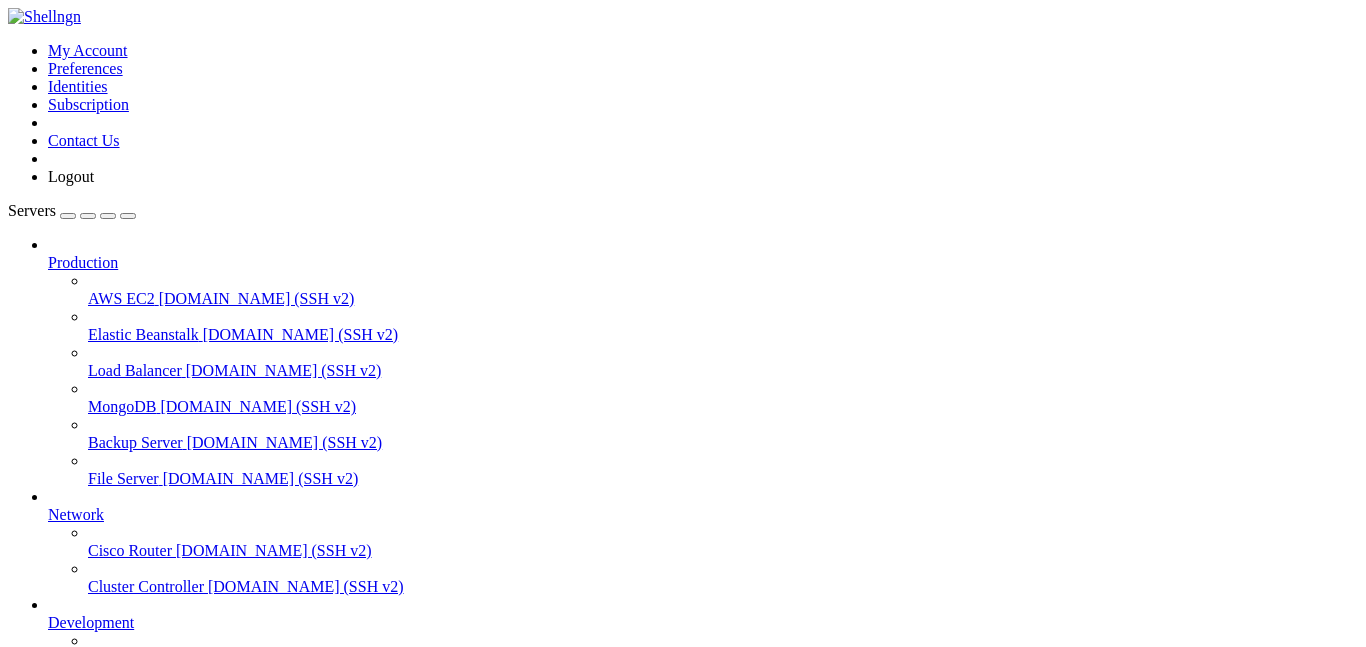 click on "Open SFTP" at bounding box center (139, 943) 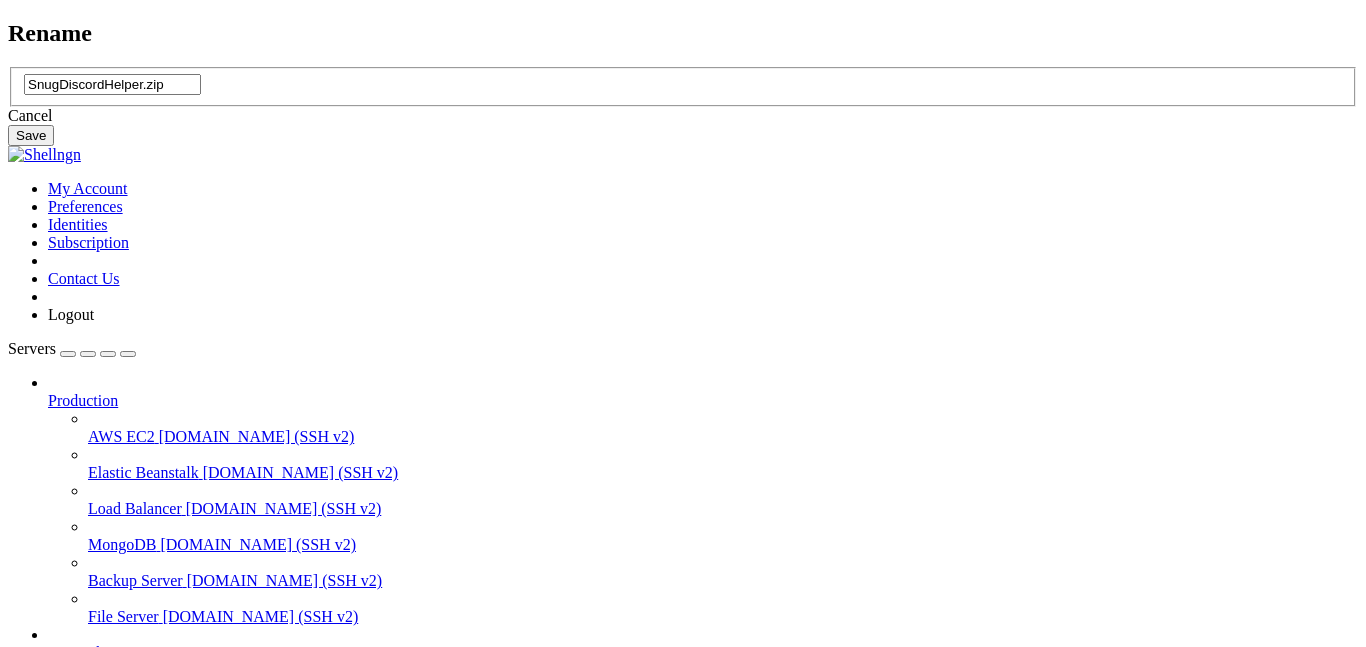 click on "Cancel" at bounding box center (683, 116) 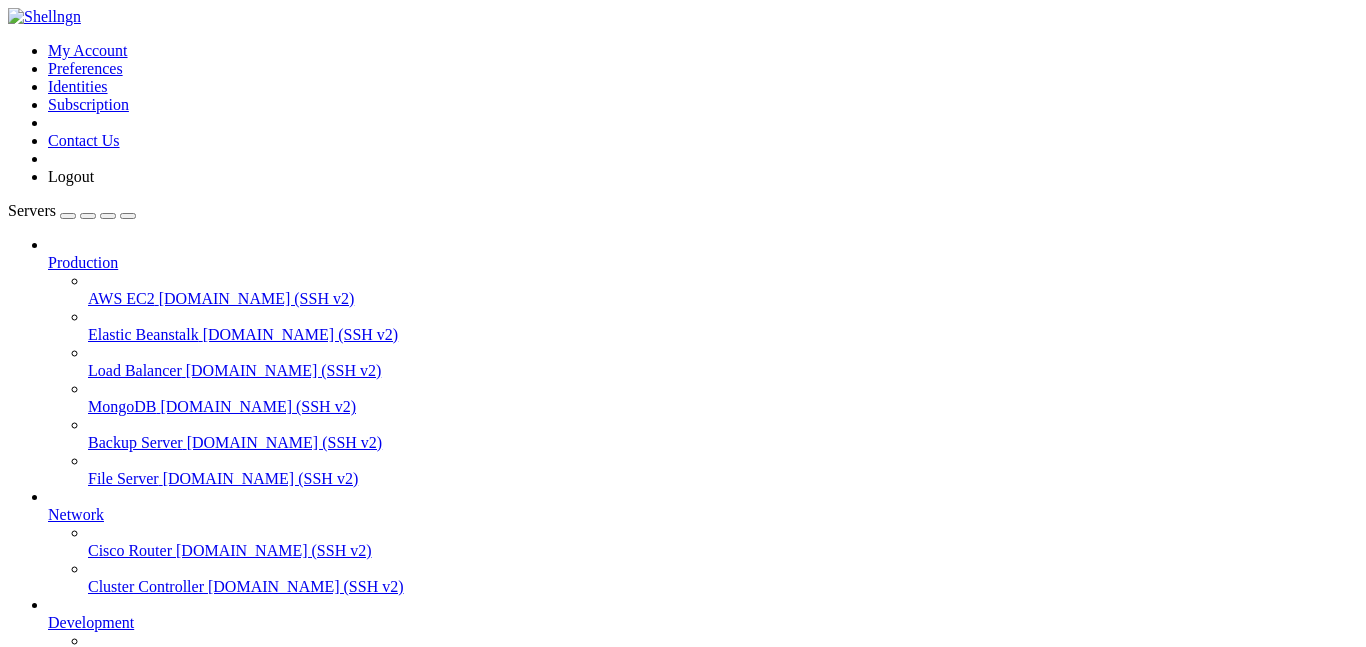 click on "akamira" at bounding box center [74, 834] 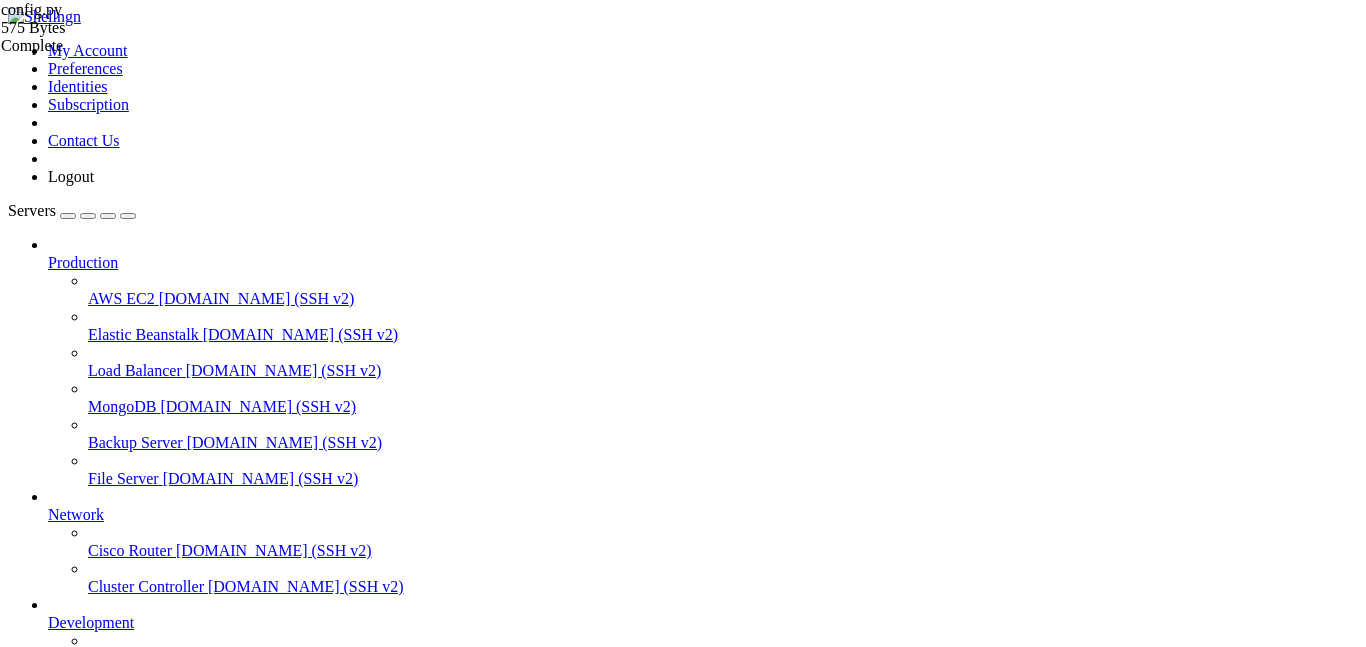 click on "# Discord Bot Configuration # Add your bot token here to get started DISCORD_TOKEN   =   'YOUR_DISCORD_BOT_TOKEN_HERE' GEMINI_API_KEY   =   'YOUR_GEMINI_API_KEY_HERE'    # Optional for AI features # Quick Setup Guide: # 1. Go to [URL][DOMAIN_NAME] # 2. Create a new application and bot # 3. Copy the bot token and paste it above # 4. Invite the bot to your server with administrator permissions # 5. Replace the token above and restart the bot print ( "✅ Config file loaded successfully!" ) print ( "⚠️  Remember to add your DISCORD_TOKEN to get started!" )" at bounding box center (705, 1952) 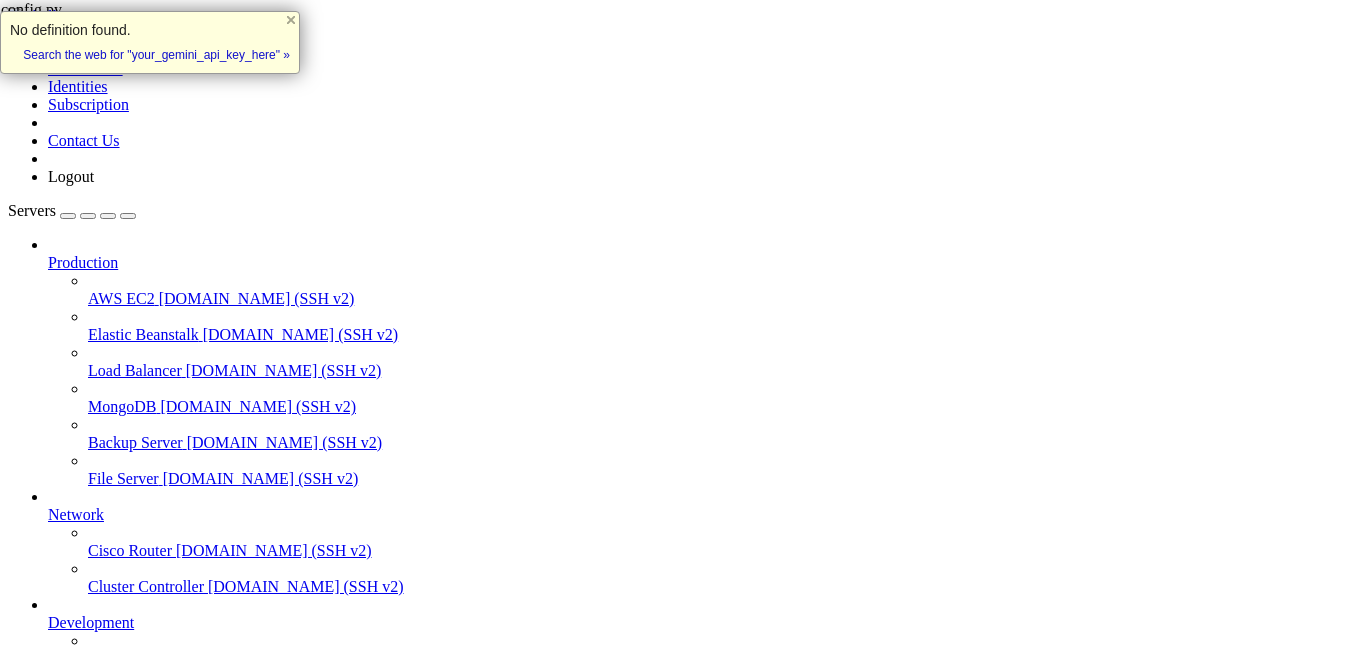 paste on "[SECURITY_DATA]" 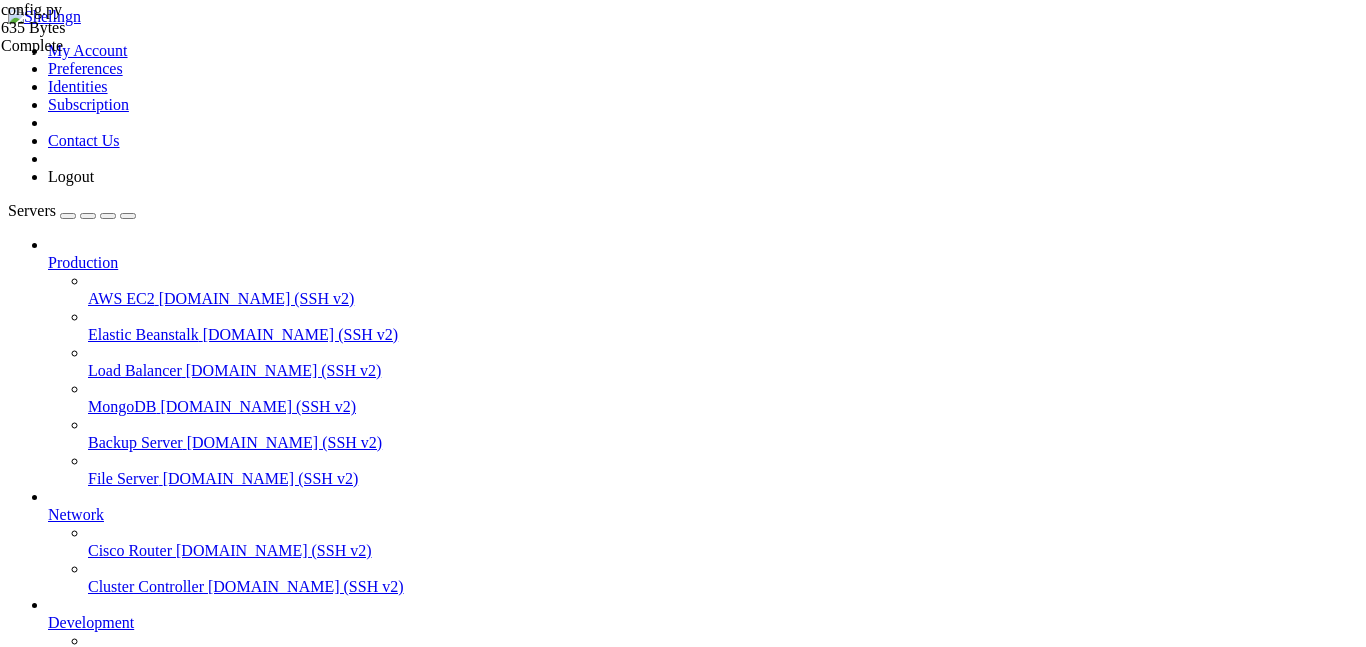 click on "akamira" at bounding box center [74, 834] 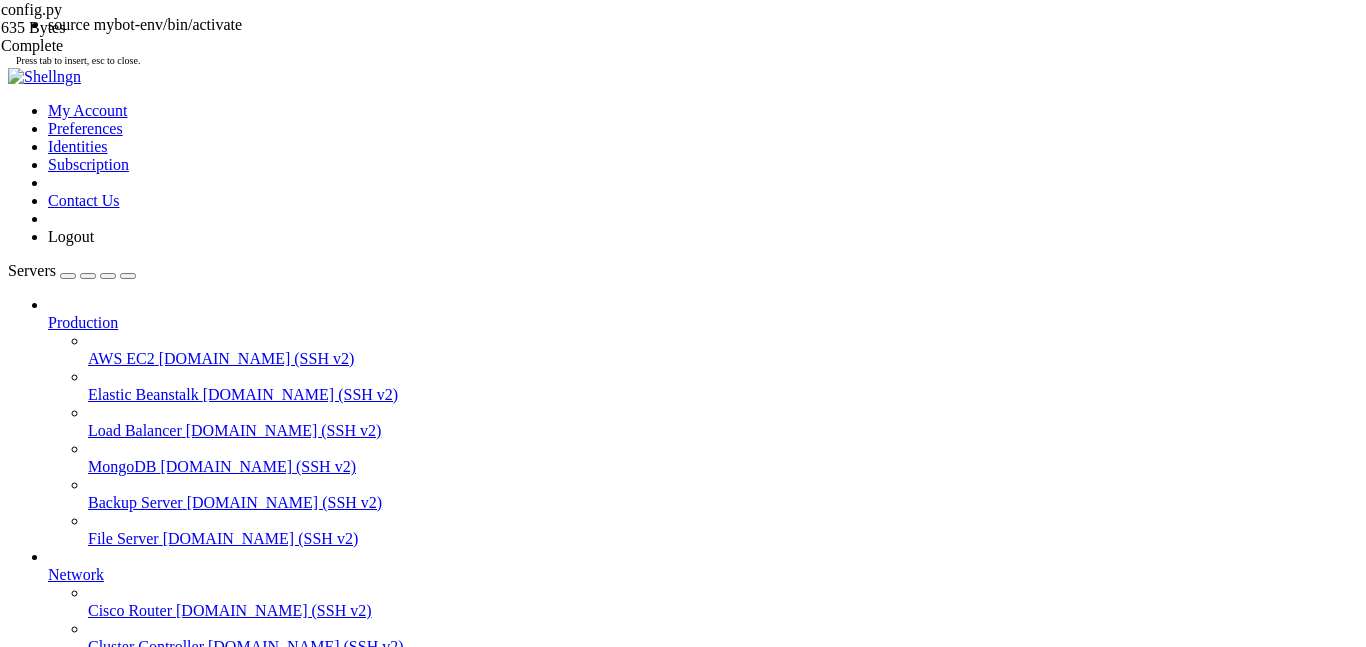 click on "source mybot-env/bin/activate
Press tab to insert, esc to close." at bounding box center [683, 42] 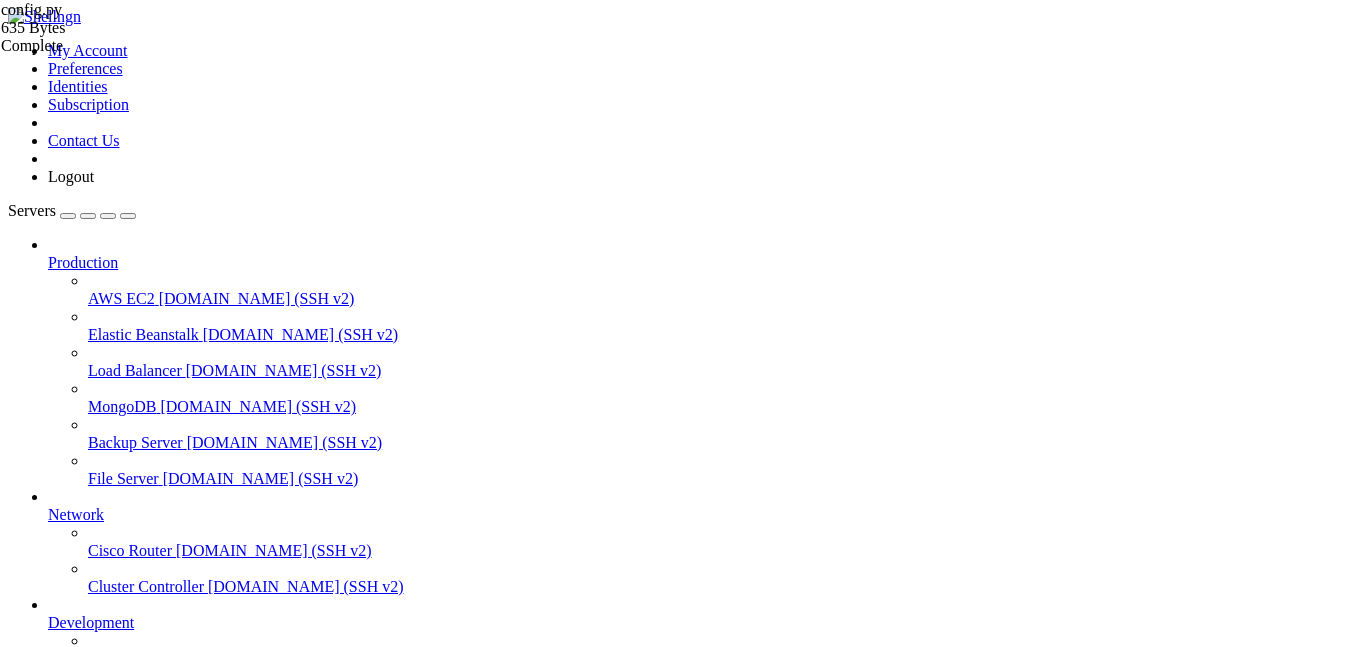 scroll, scrollTop: 555, scrollLeft: 0, axis: vertical 